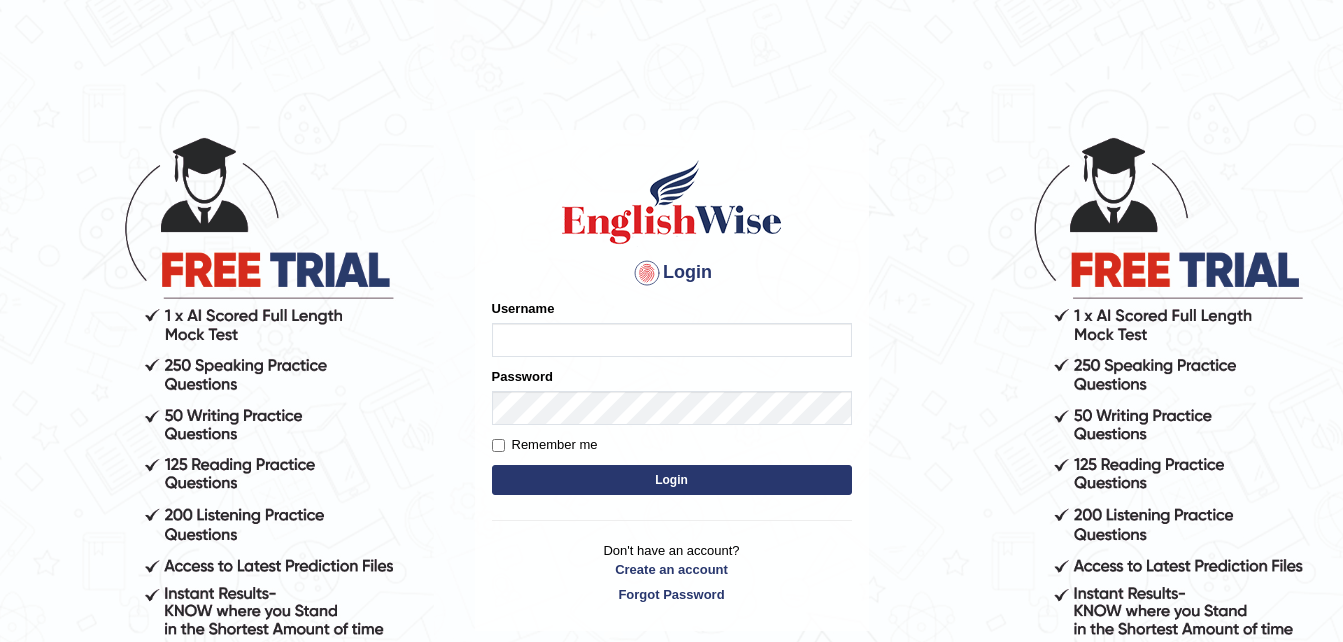 scroll, scrollTop: 0, scrollLeft: 0, axis: both 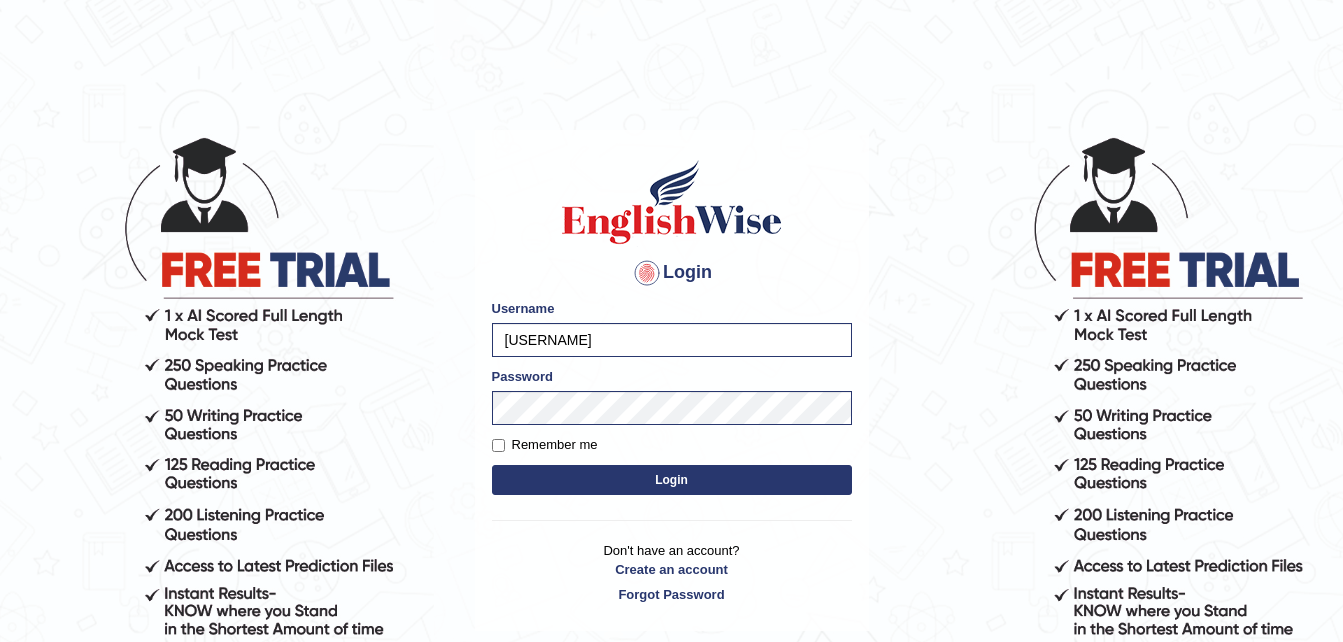 click on "Login" at bounding box center (672, 480) 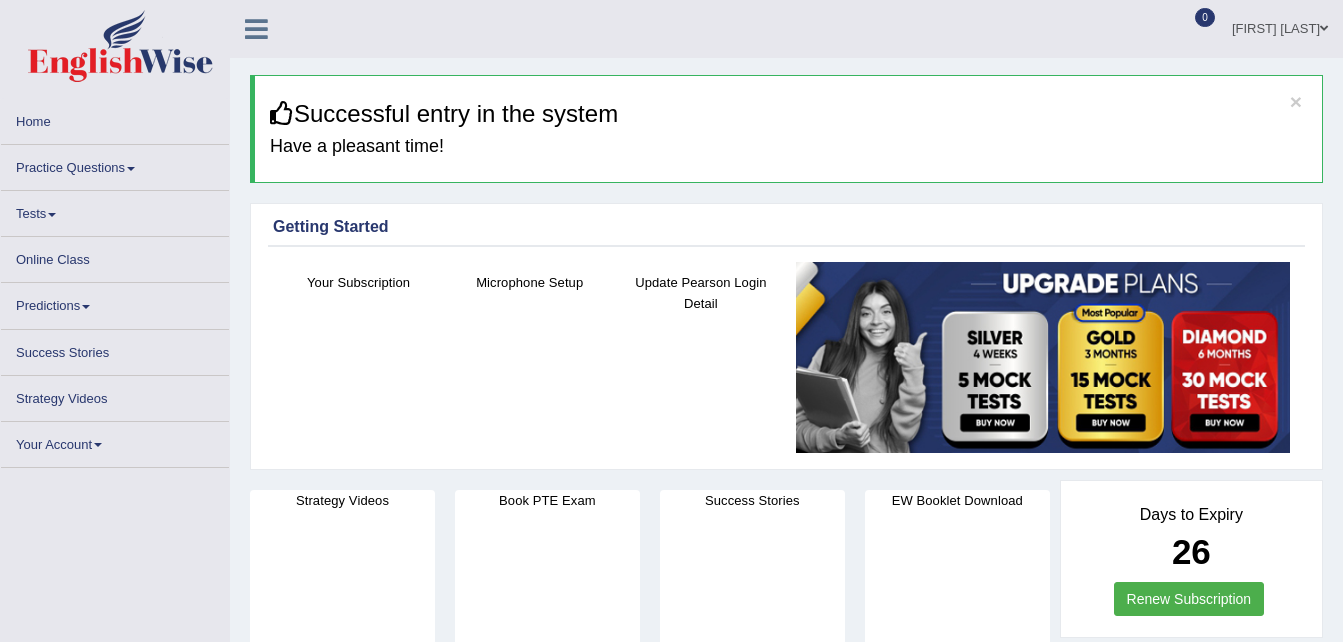 scroll, scrollTop: 0, scrollLeft: 0, axis: both 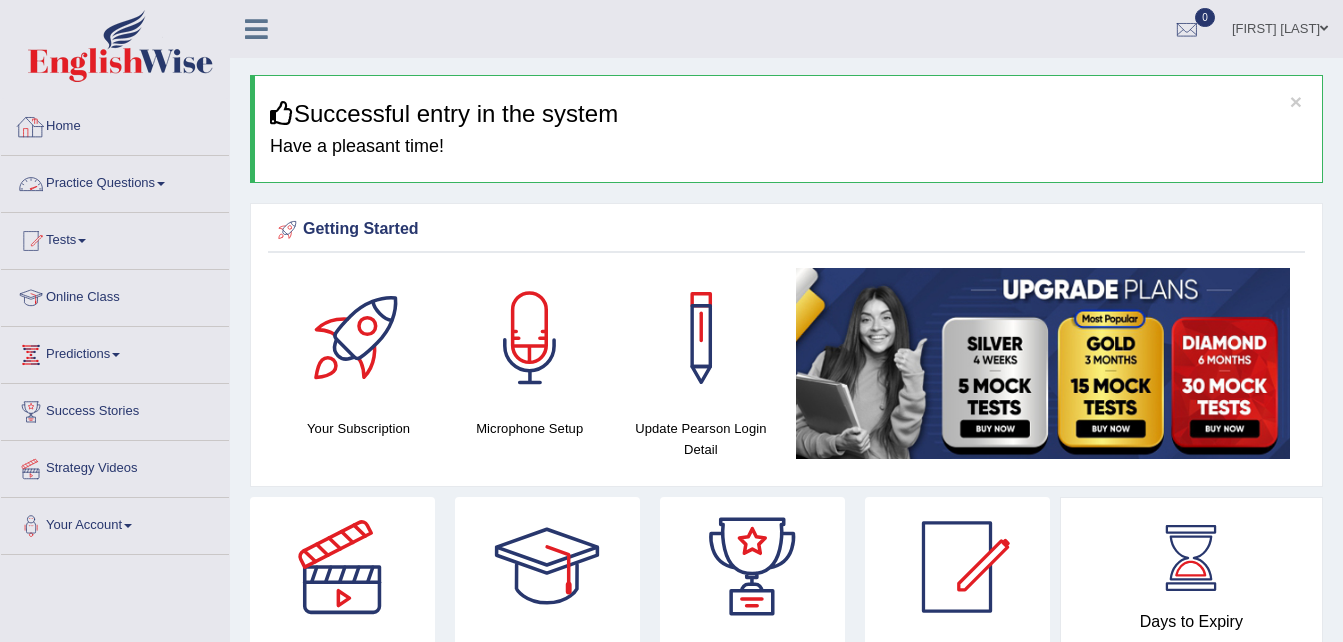 click on "Practice Questions" at bounding box center [115, 181] 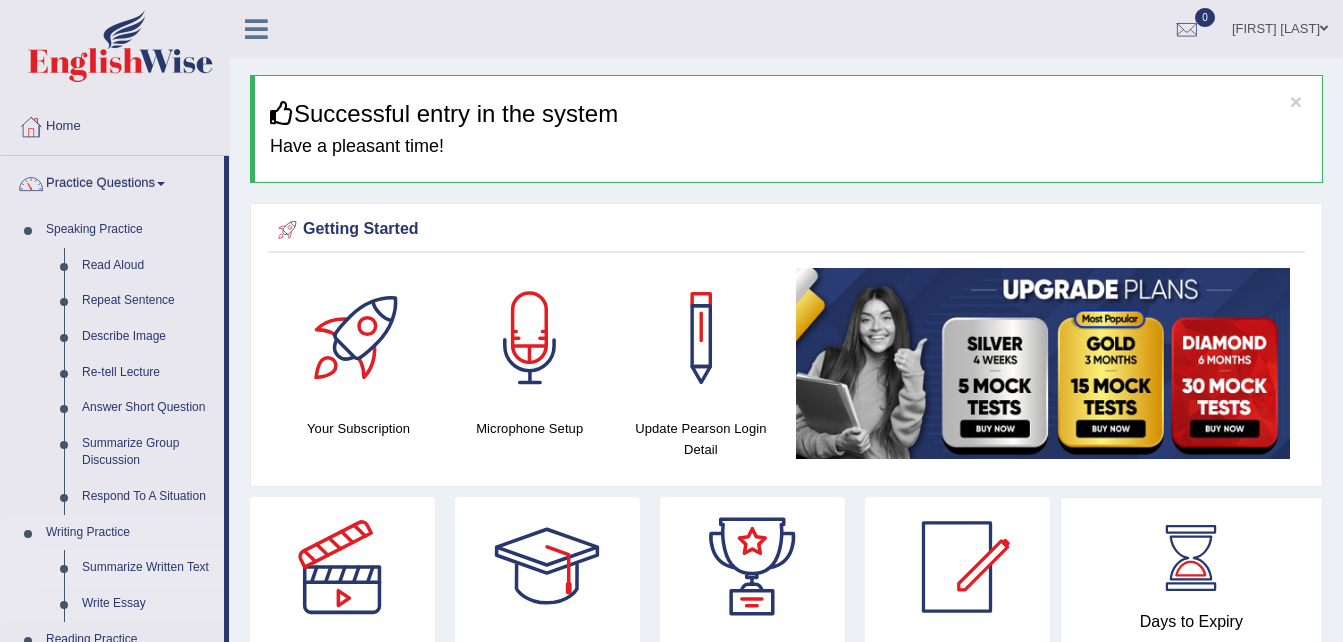 click on "Summarize Written Text" at bounding box center [148, 568] 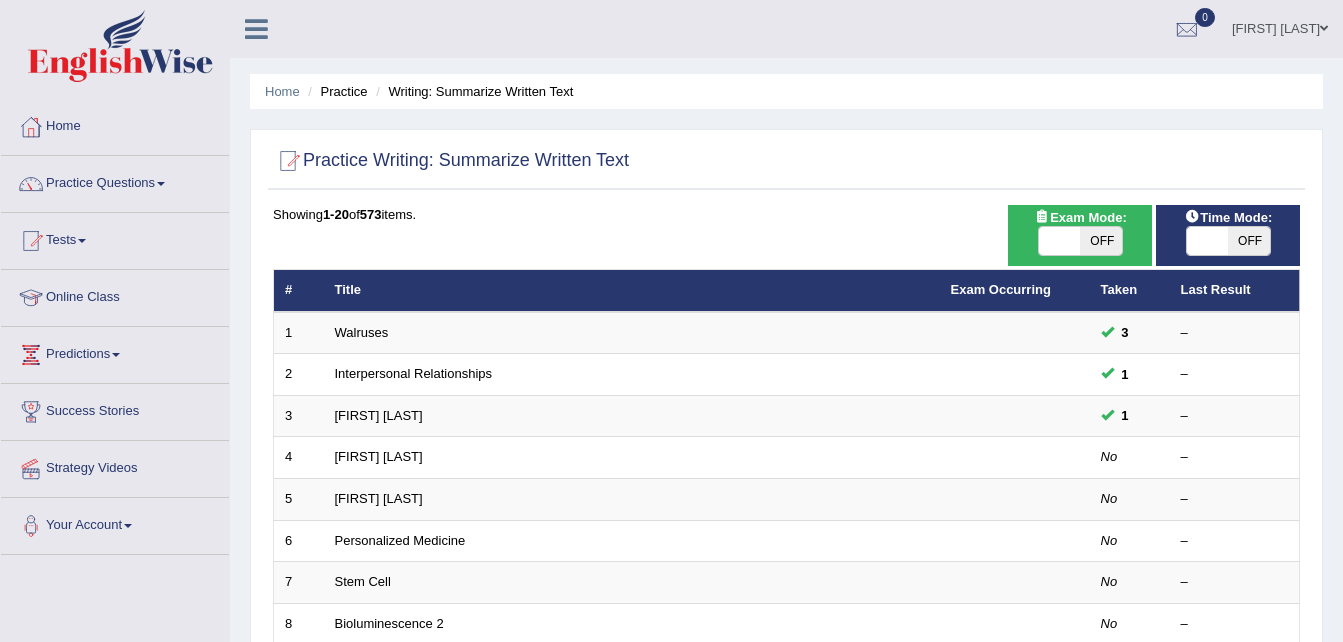 scroll, scrollTop: 0, scrollLeft: 0, axis: both 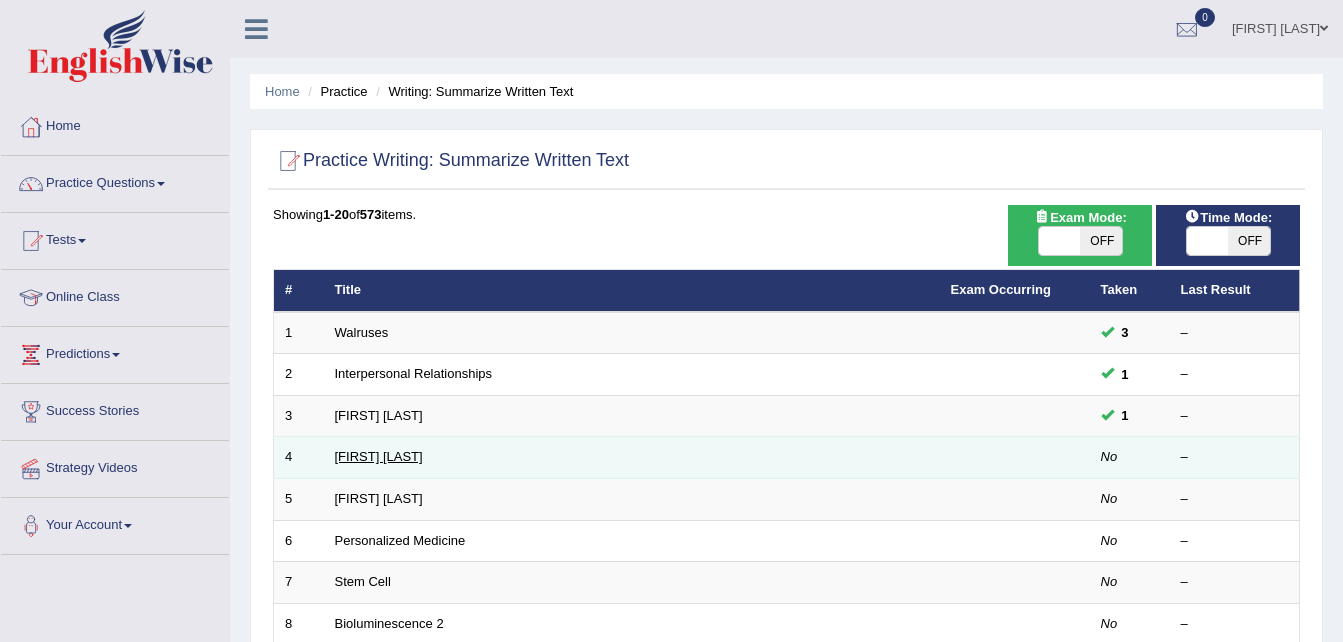 click on "[FIRST] [LAST]" at bounding box center (379, 456) 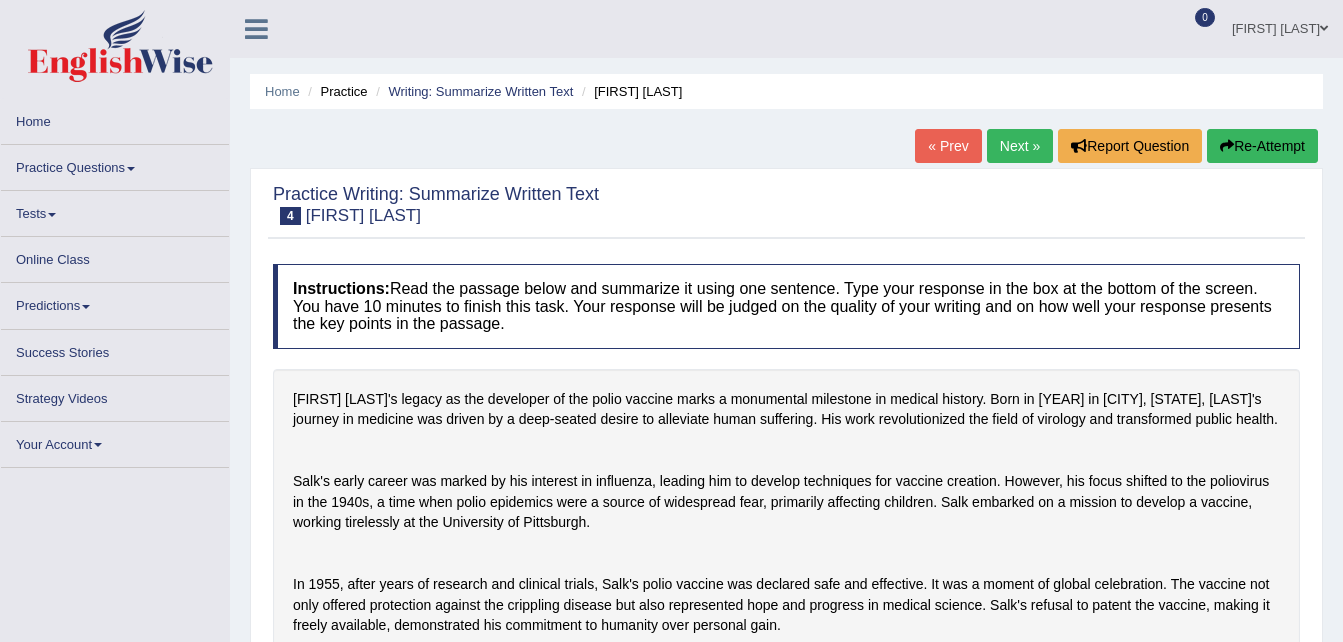 scroll, scrollTop: 0, scrollLeft: 0, axis: both 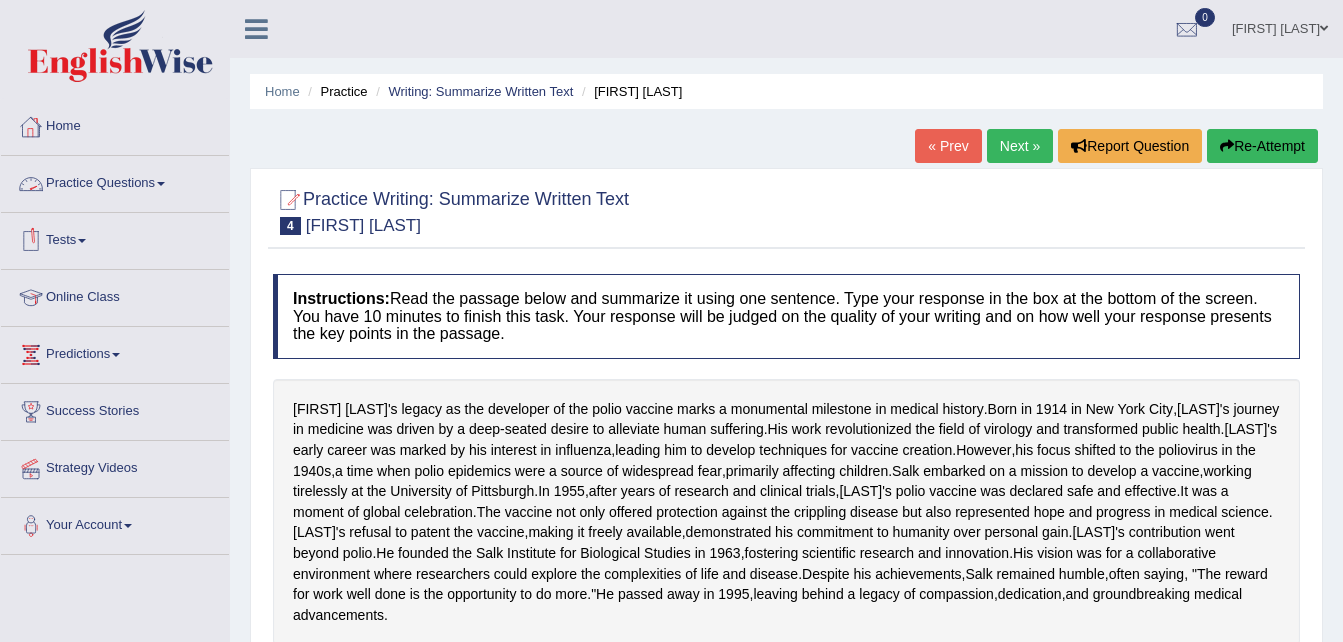 click on "Practice Questions" at bounding box center [115, 181] 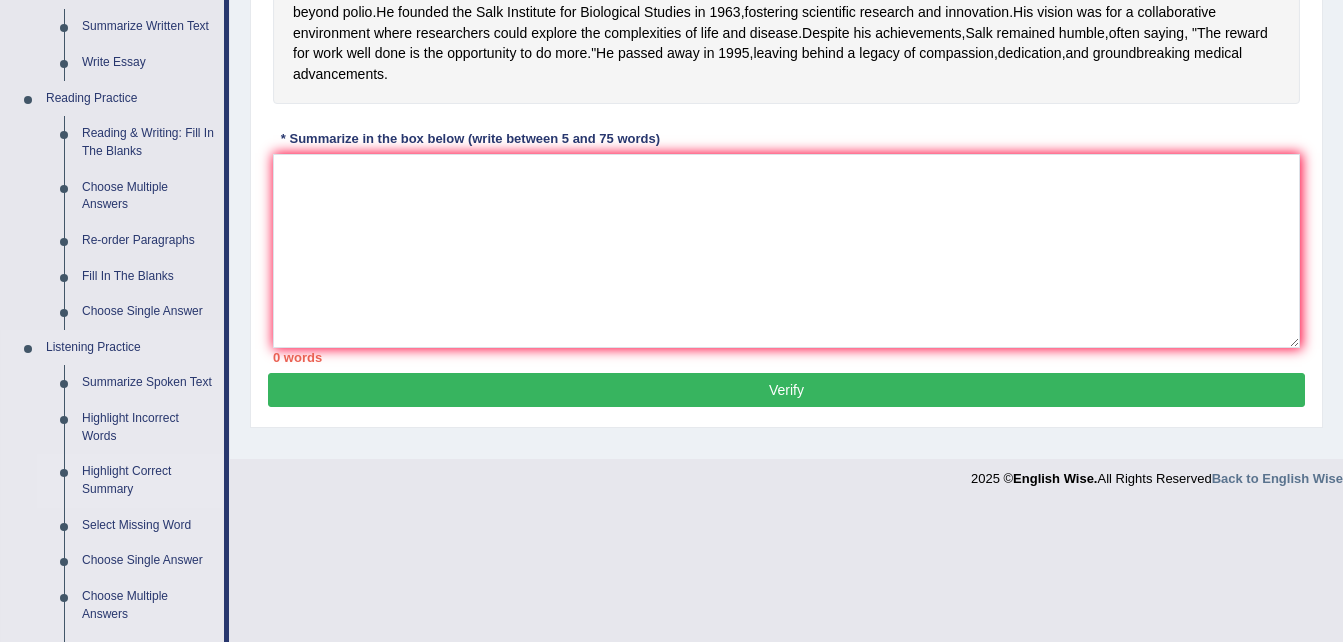 scroll, scrollTop: 400, scrollLeft: 0, axis: vertical 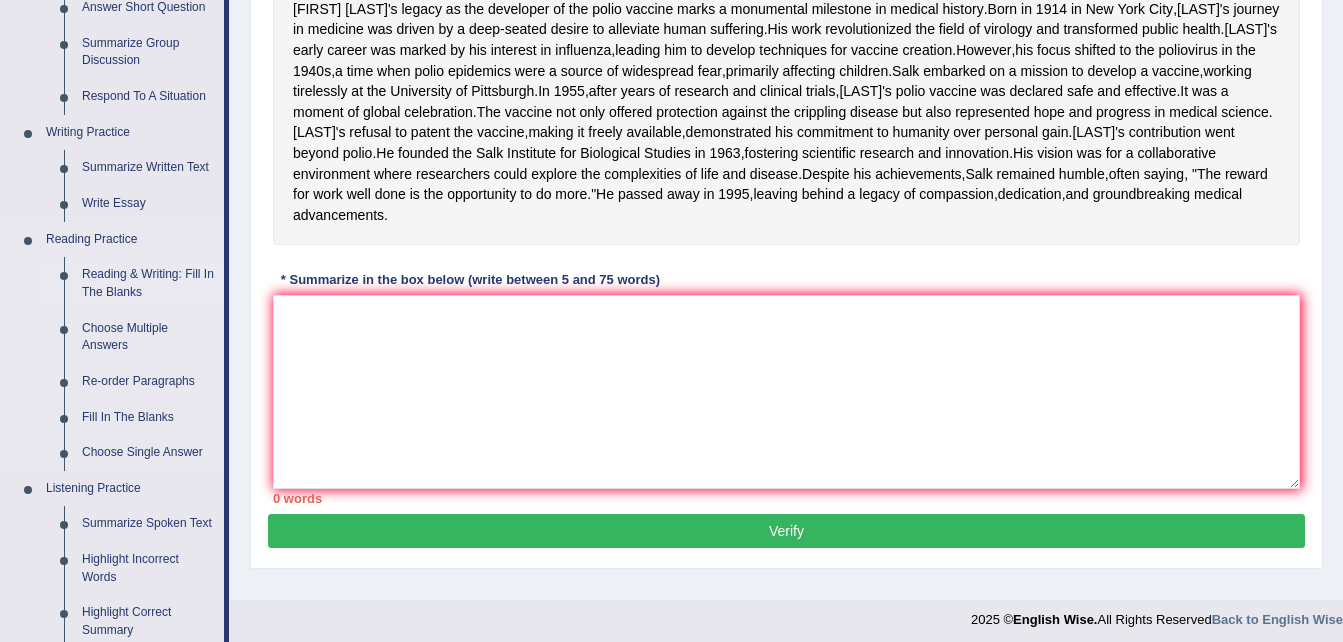 click on "Reading & Writing: Fill In The Blanks" at bounding box center [148, 283] 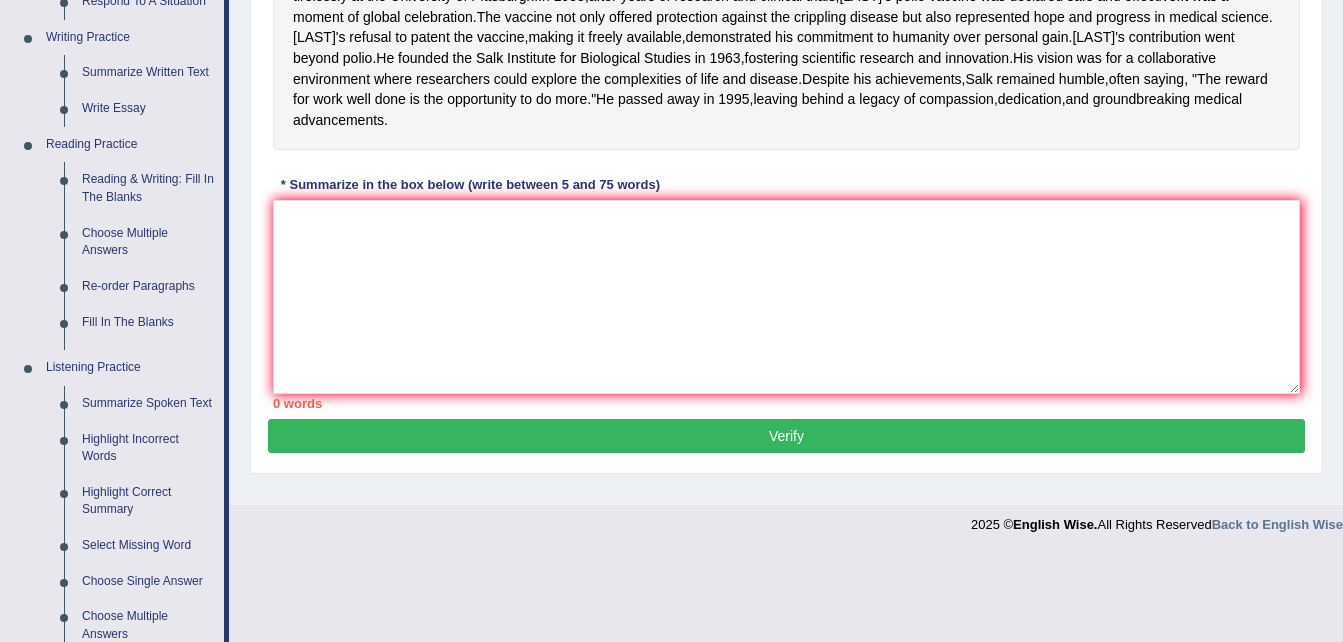 scroll, scrollTop: 936, scrollLeft: 0, axis: vertical 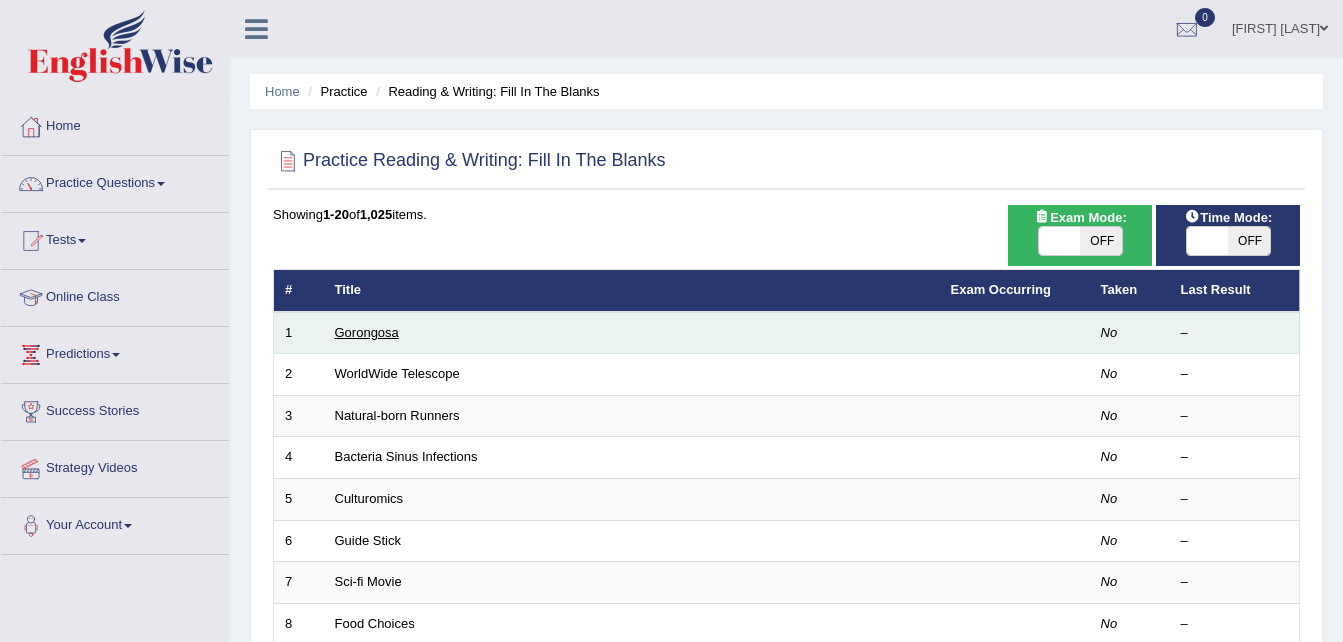 click on "Gorongosa" at bounding box center [367, 332] 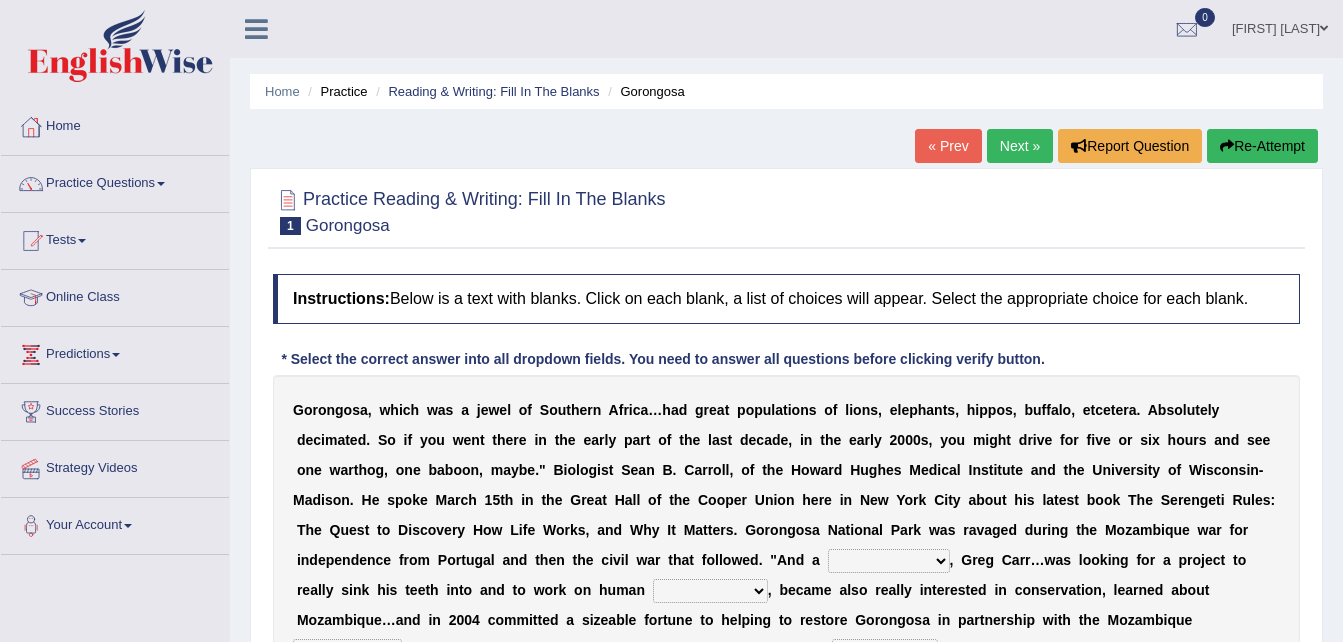 scroll, scrollTop: 0, scrollLeft: 0, axis: both 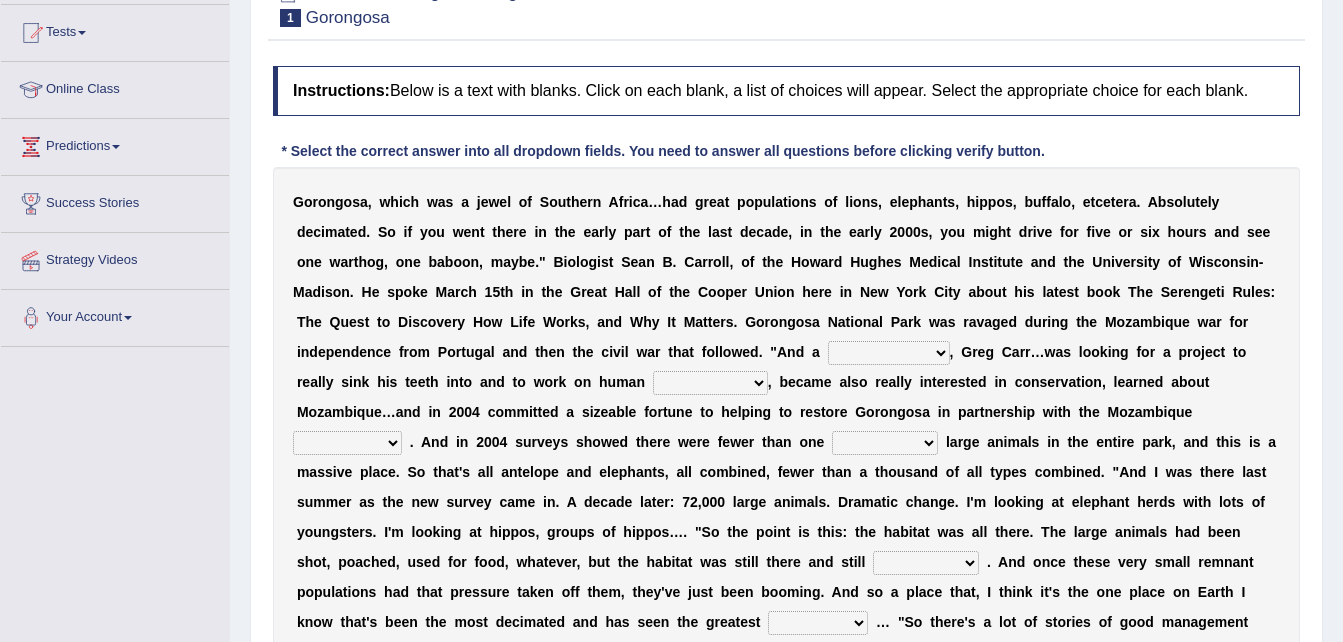 click on "passion solstice ballast philanthropist" at bounding box center (889, 353) 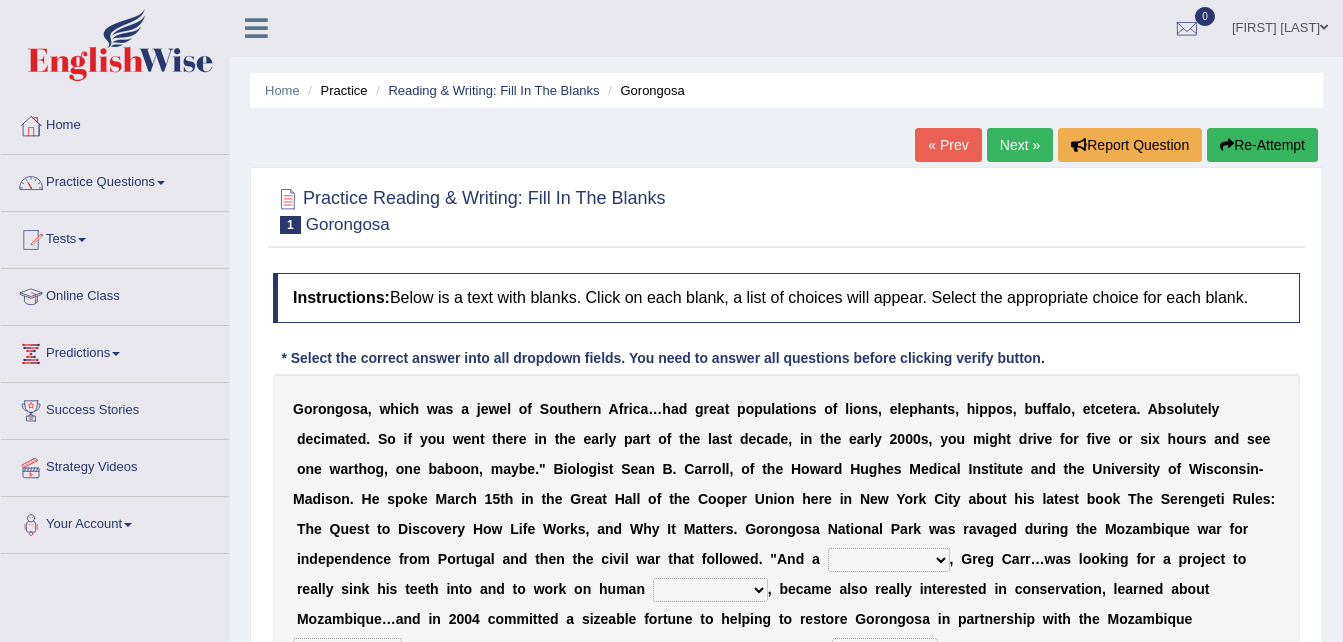 scroll, scrollTop: 0, scrollLeft: 0, axis: both 